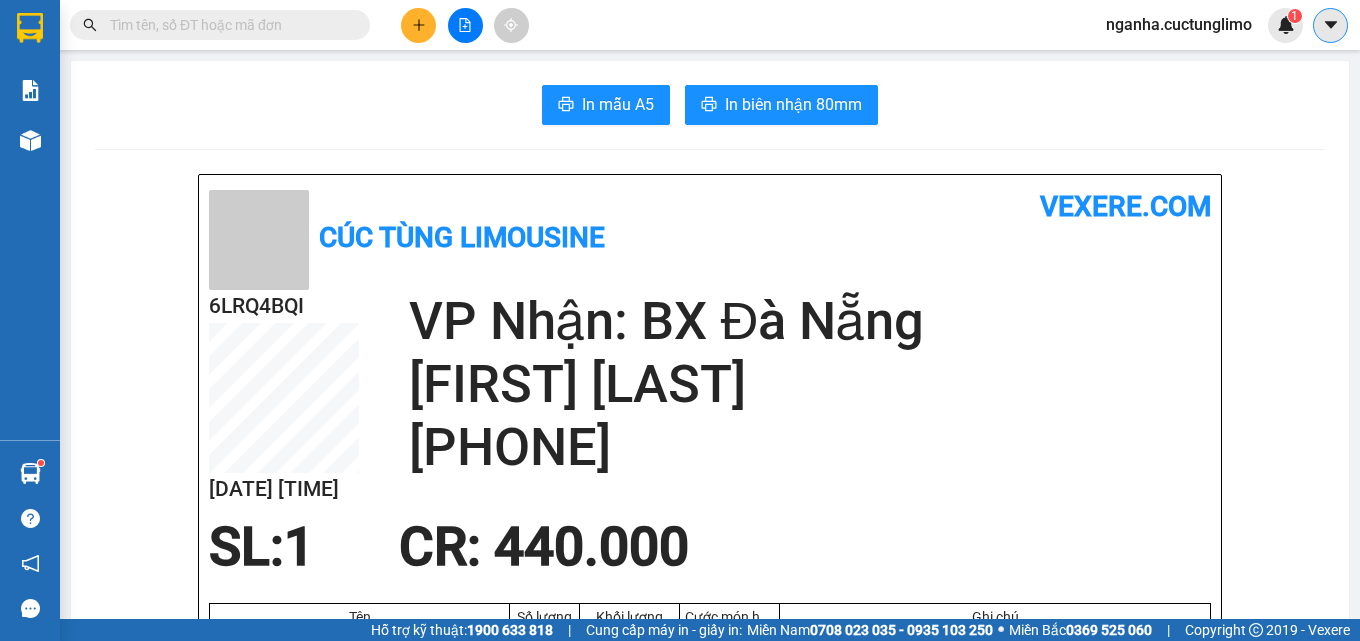 scroll, scrollTop: 0, scrollLeft: 0, axis: both 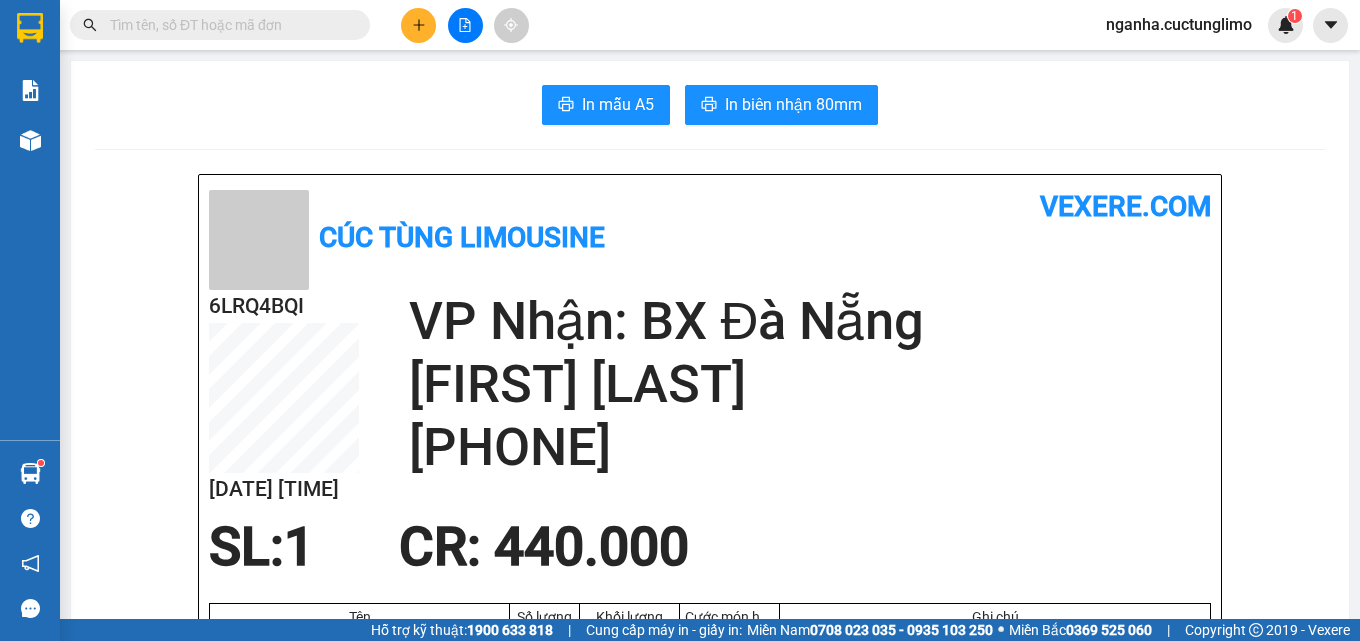 click on "nganha.cuctunglimo" at bounding box center (1179, 24) 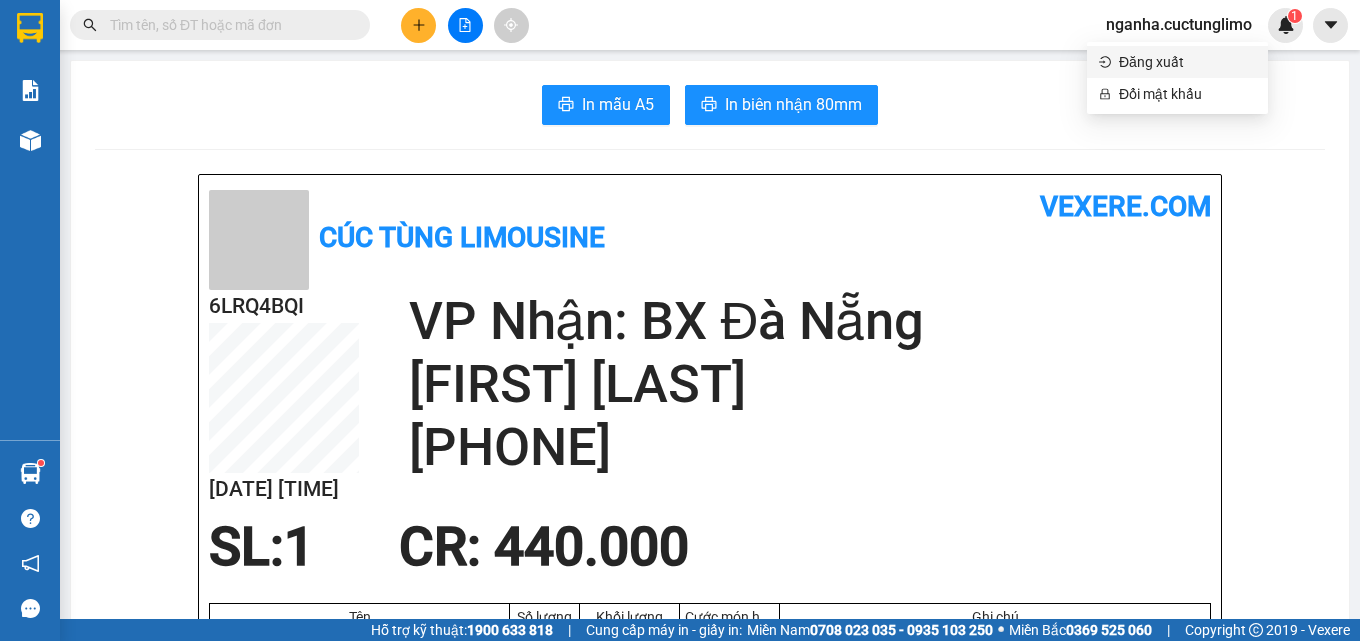 click on "Đăng xuất" at bounding box center (1187, 62) 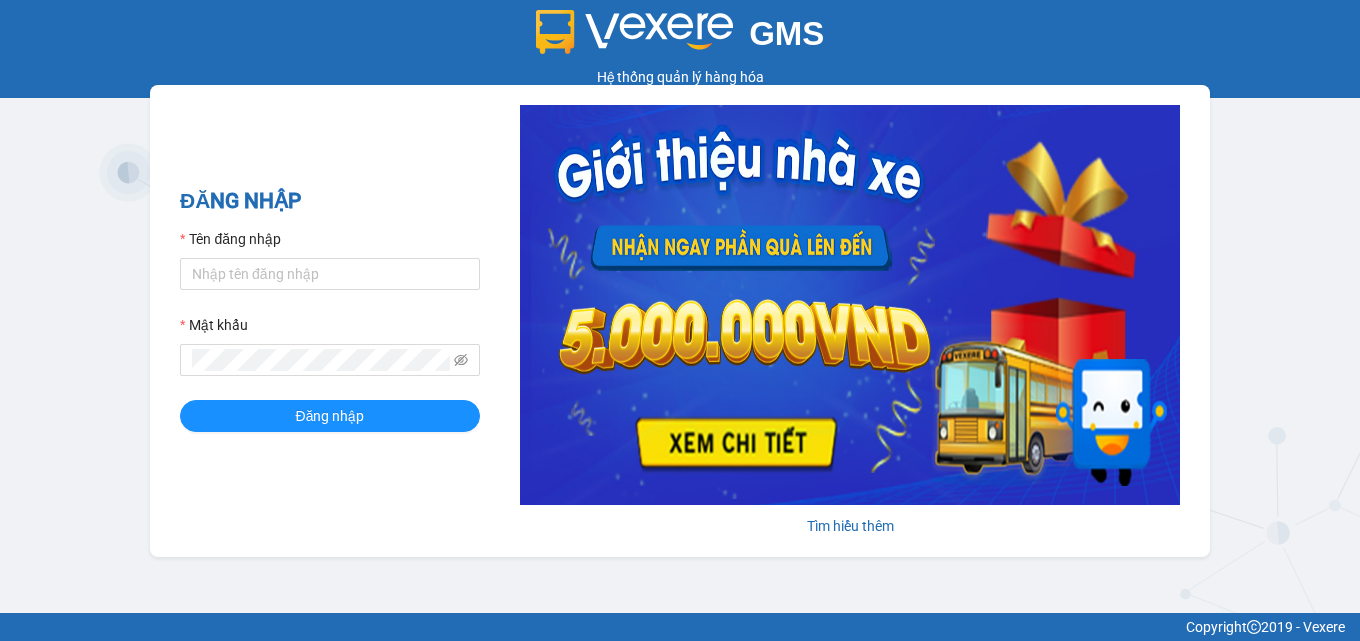 scroll, scrollTop: 0, scrollLeft: 0, axis: both 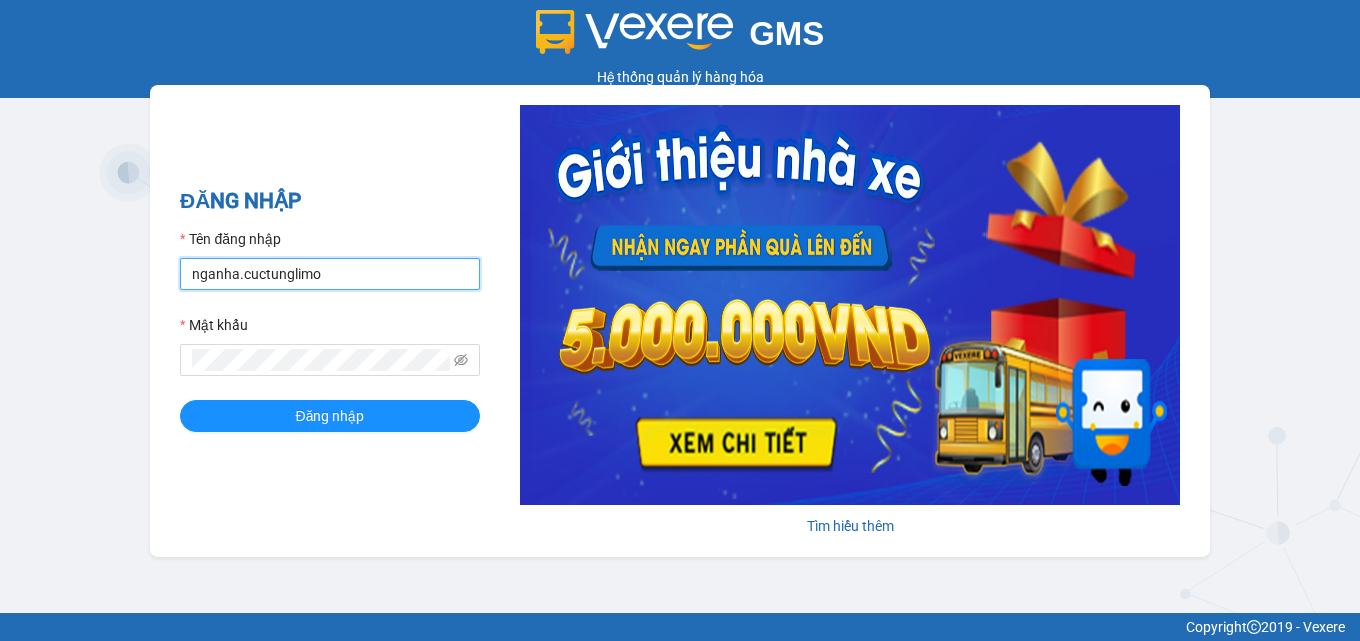 click on "nganha.cuctunglimo" at bounding box center [330, 274] 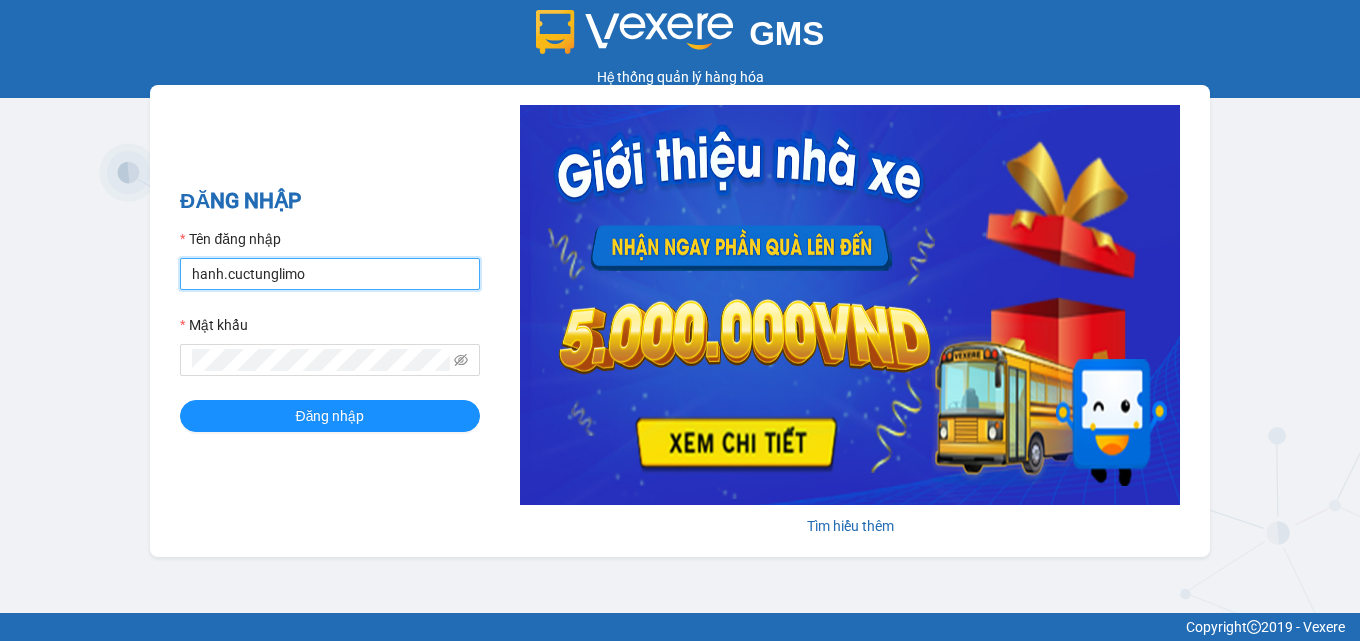 type on "hanh.cuctunglimo" 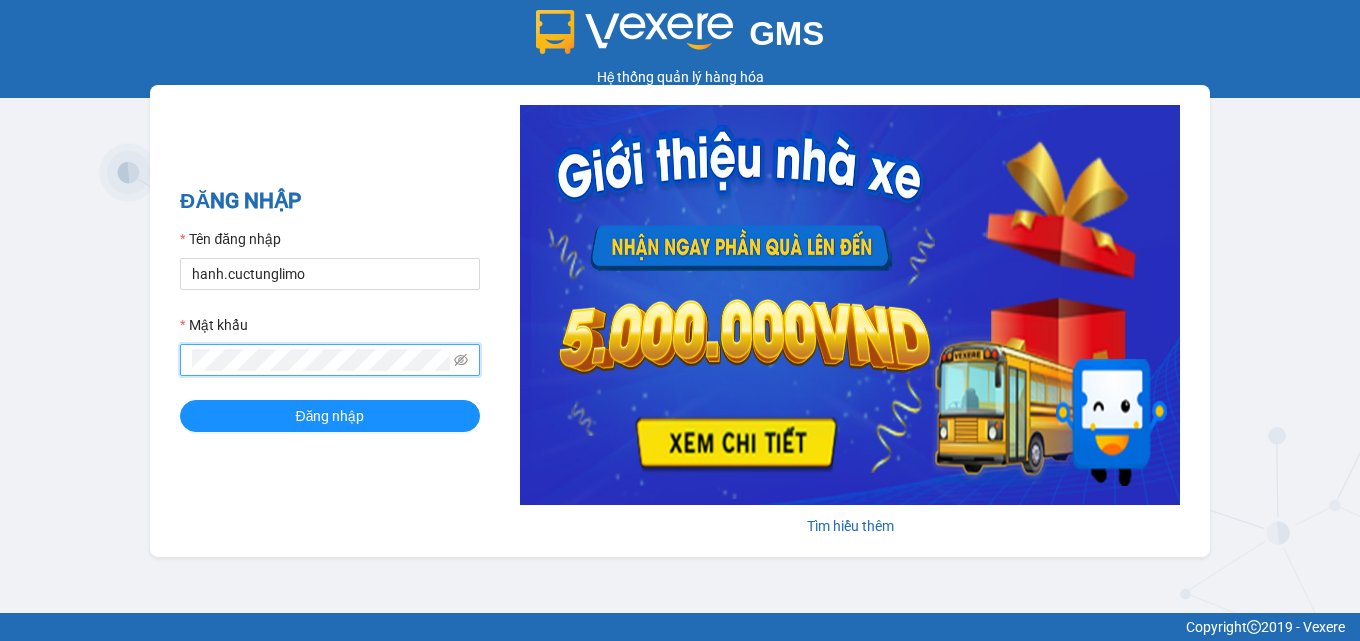 click on "Đăng nhập" at bounding box center (330, 416) 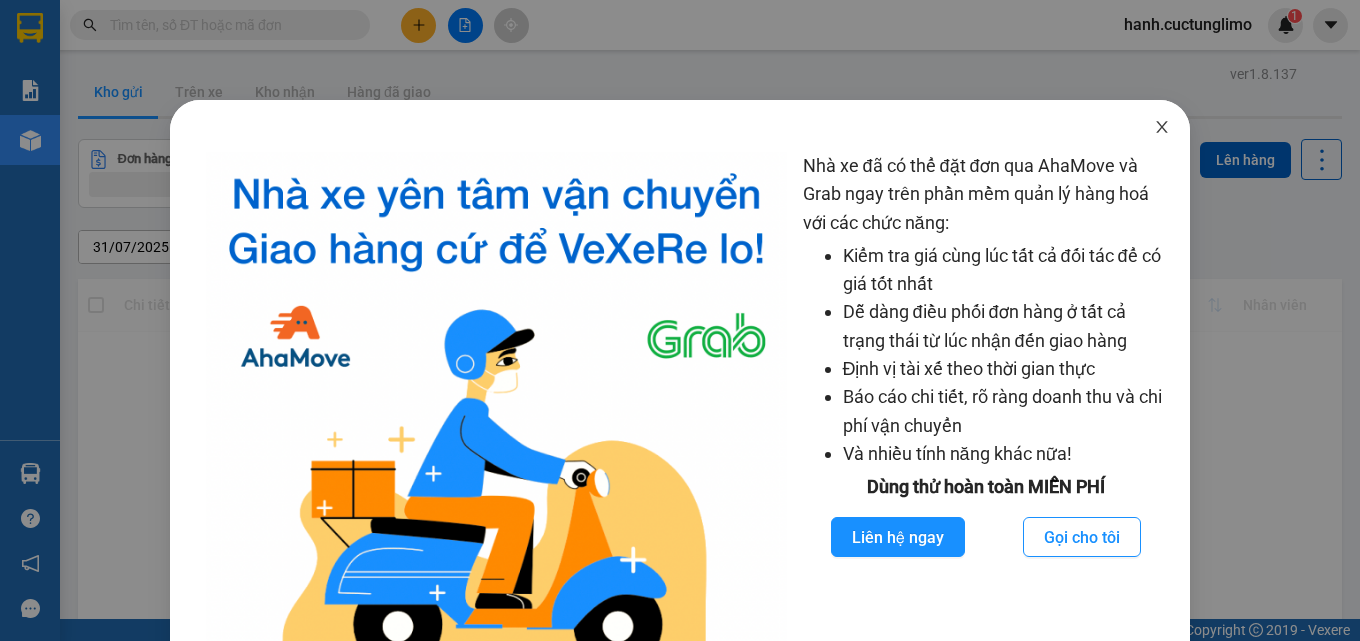 click 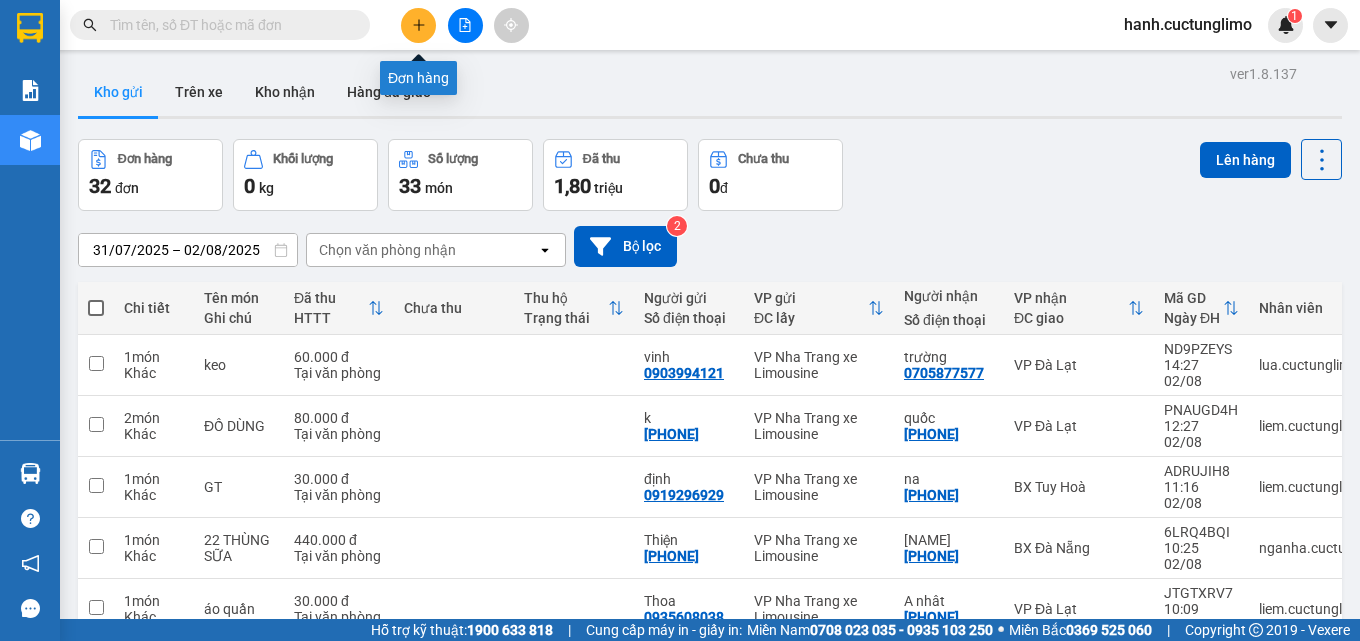 click 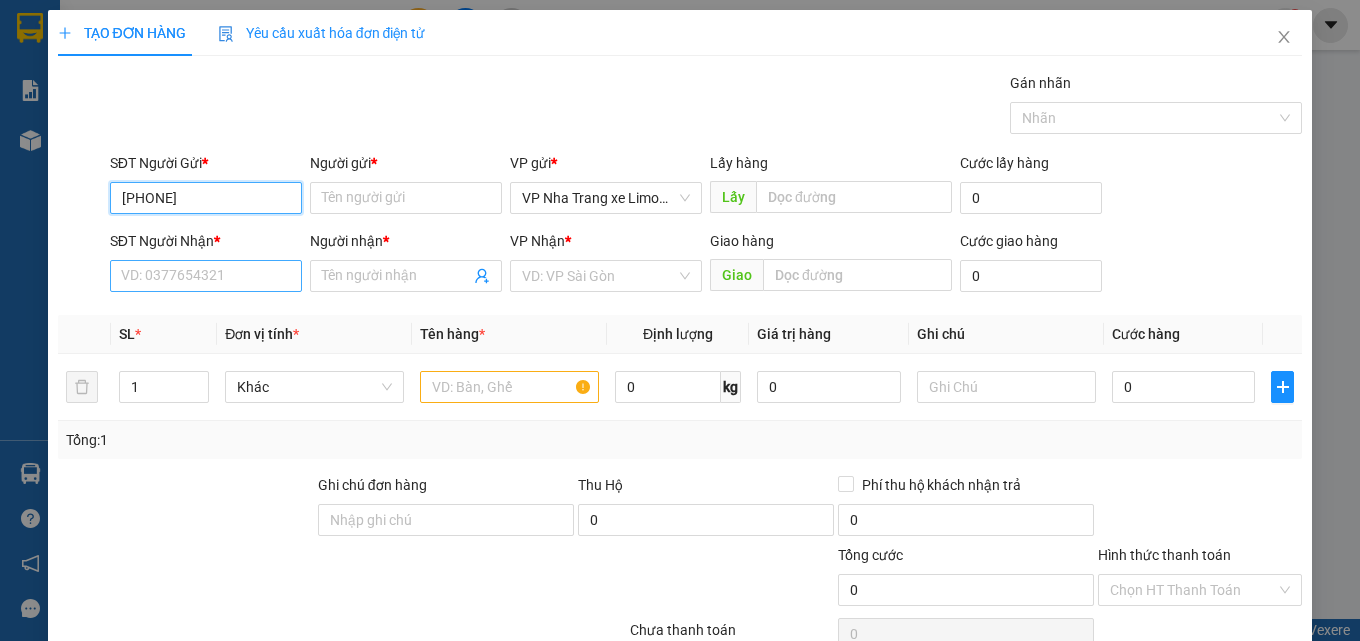 type on "[PHONE]" 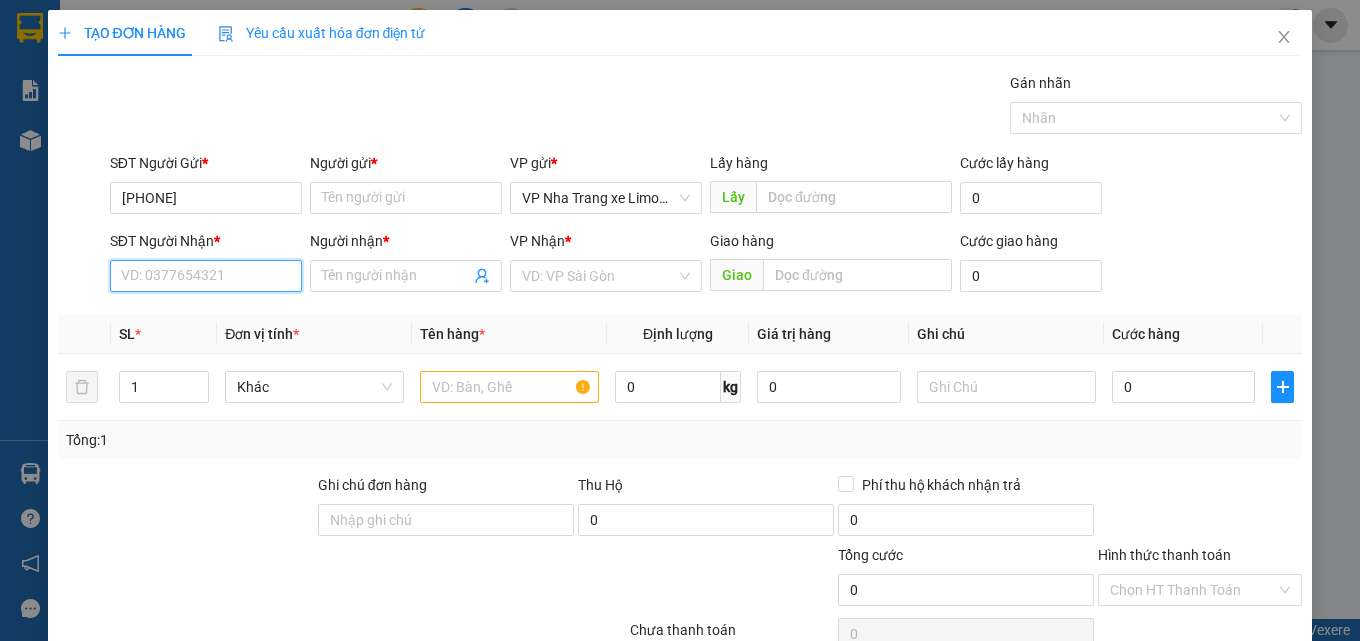 click on "SĐT Người Nhận  *" at bounding box center [206, 276] 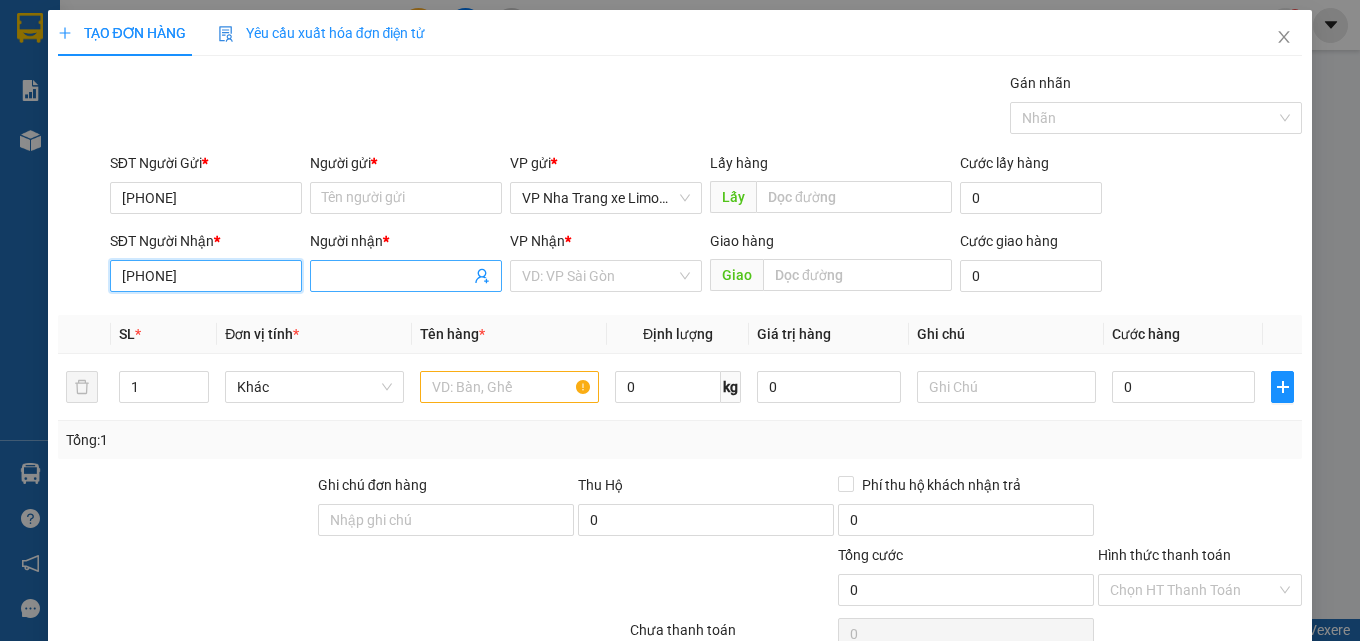 type on "[PHONE]" 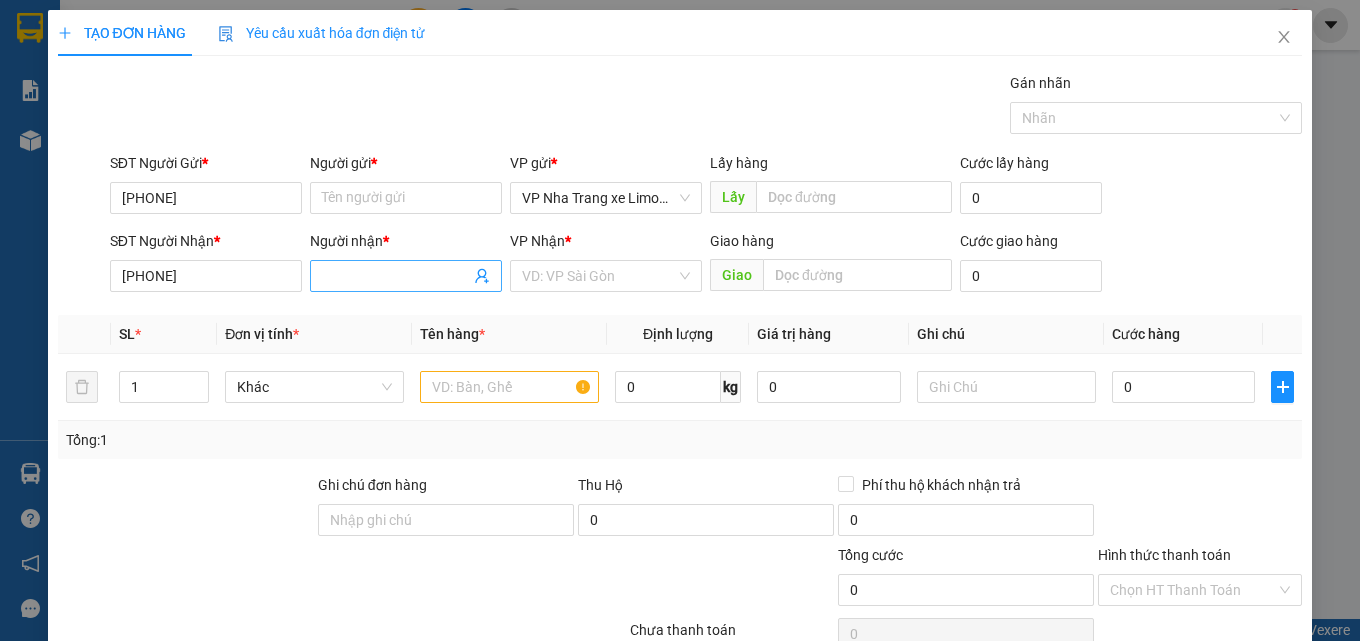 click on "Người nhận  *" at bounding box center [396, 276] 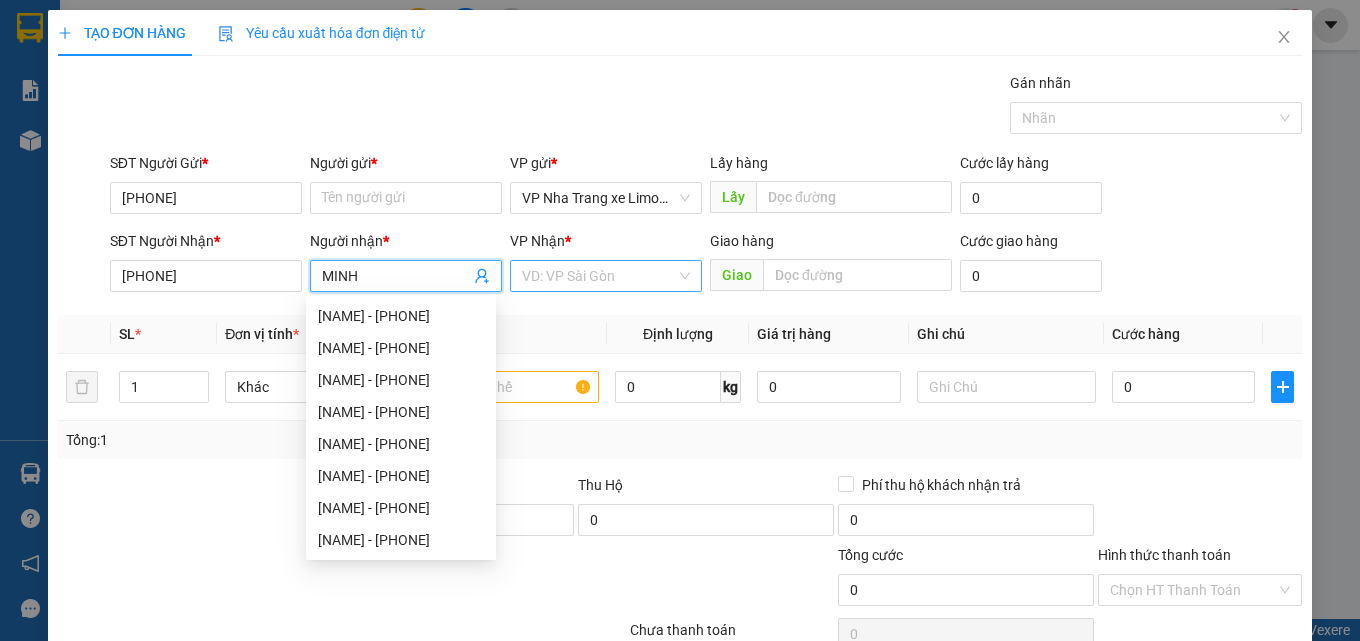type on "MINH" 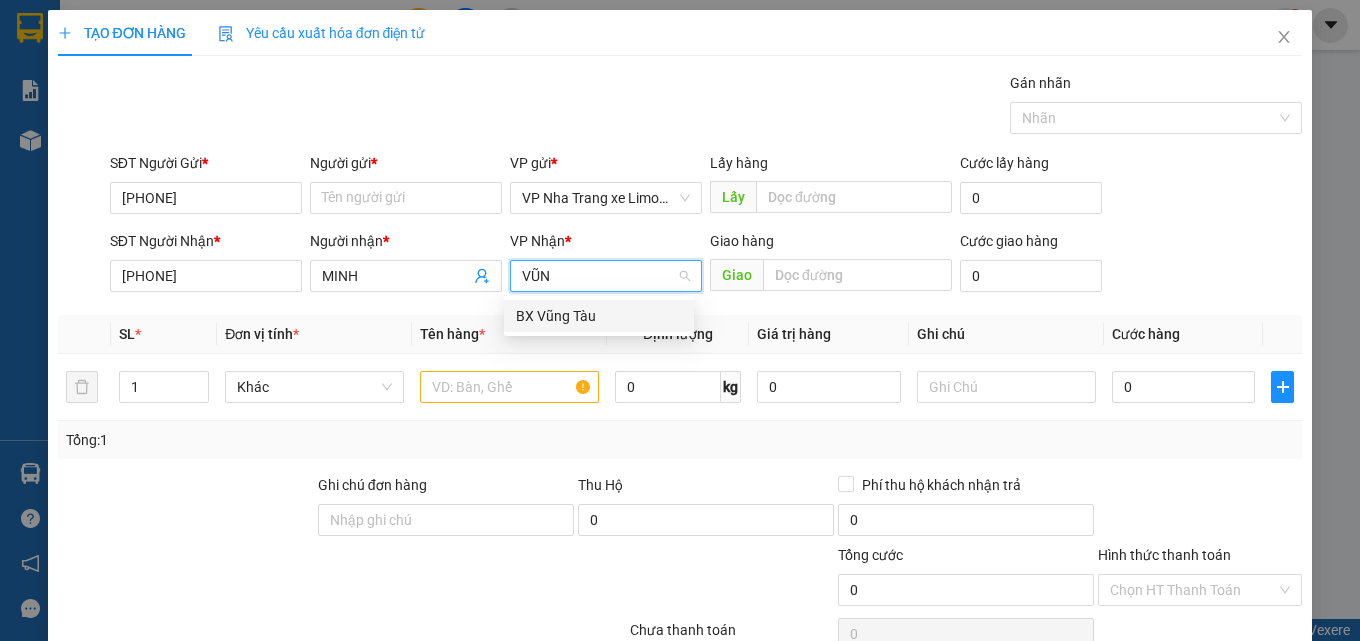 type on "VŨNG" 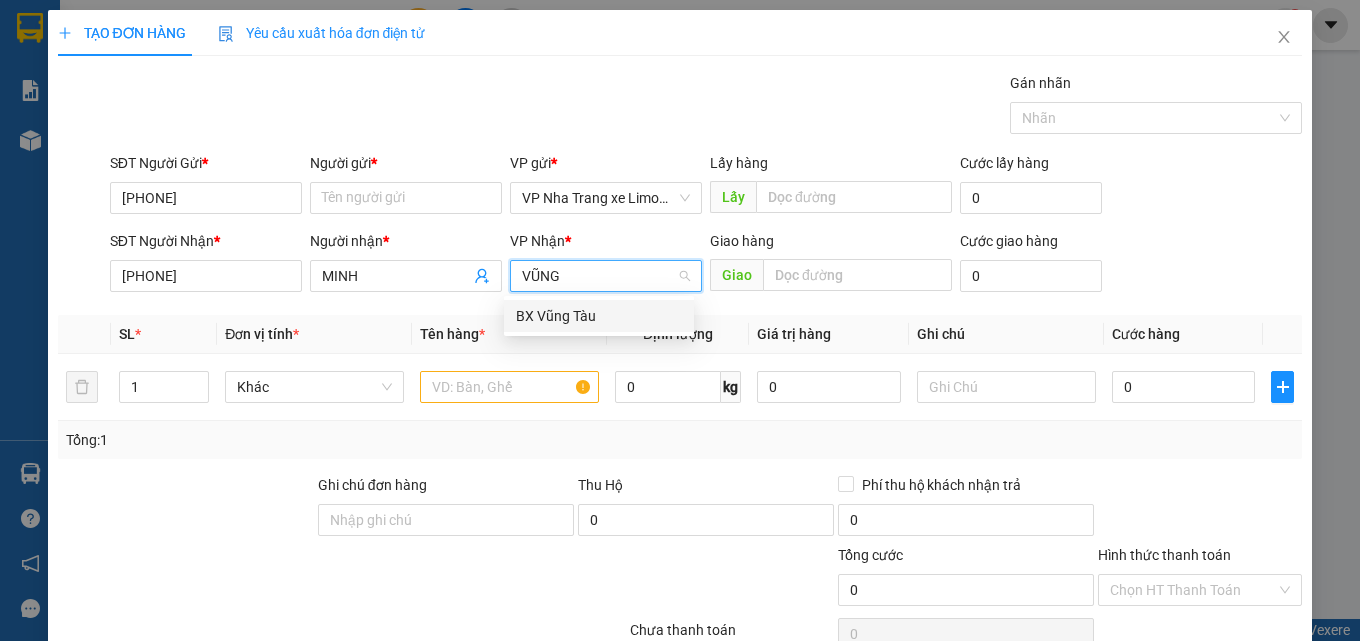 drag, startPoint x: 576, startPoint y: 322, endPoint x: 482, endPoint y: 258, distance: 113.71895 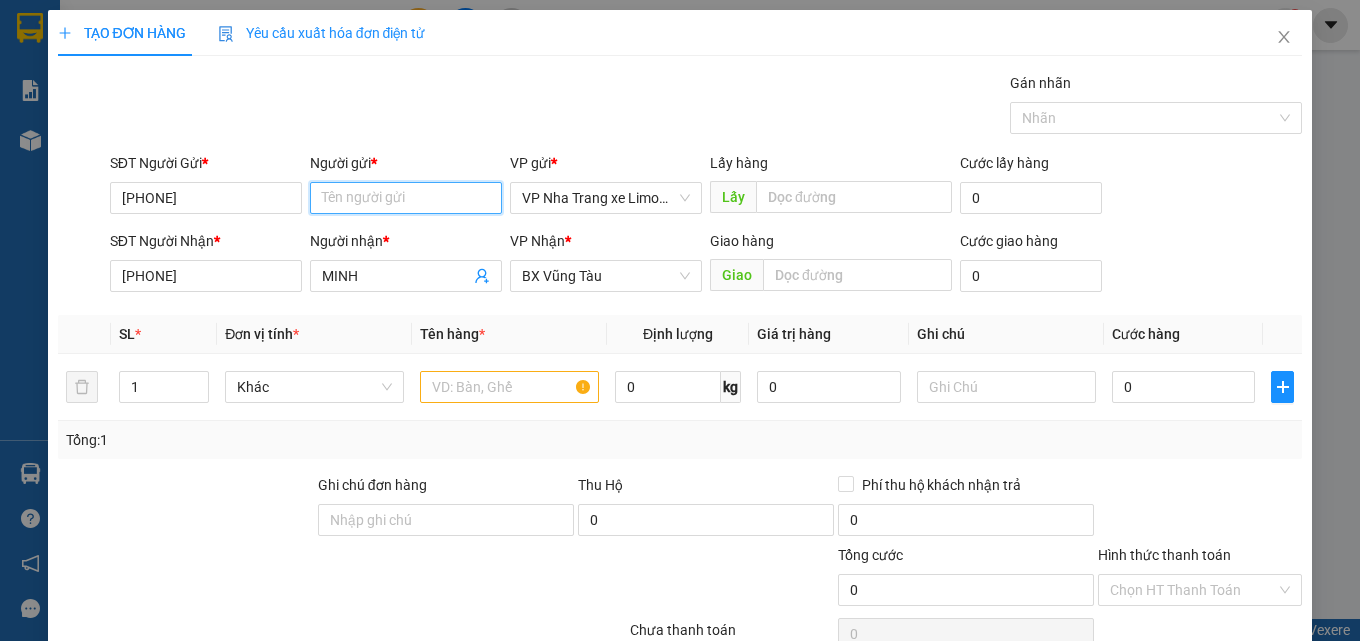 click on "Người gửi  *" at bounding box center [406, 198] 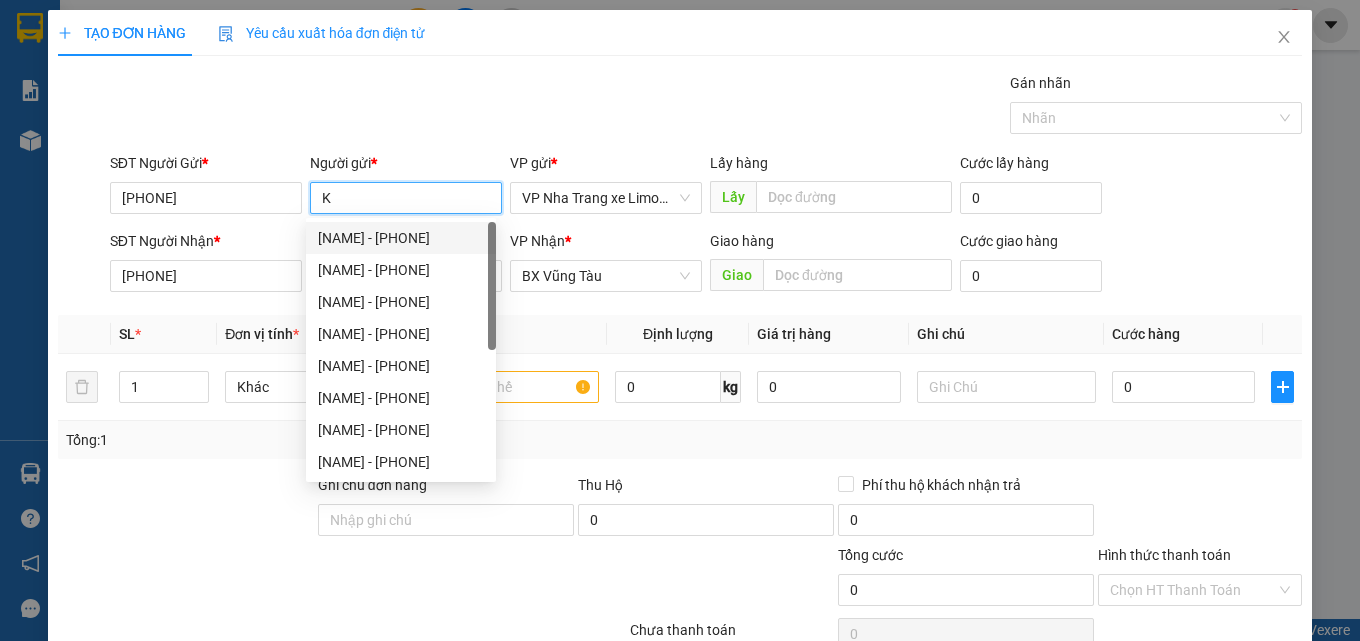 type on "K" 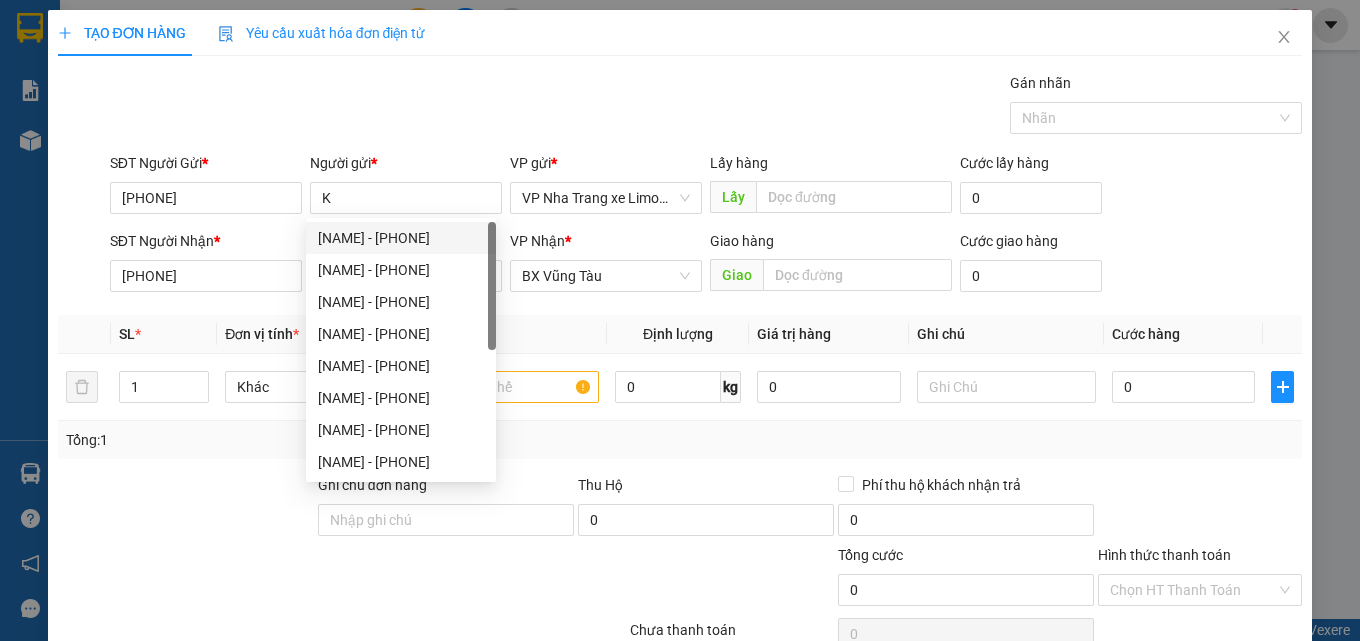 click on "Định lượng" at bounding box center [678, 334] 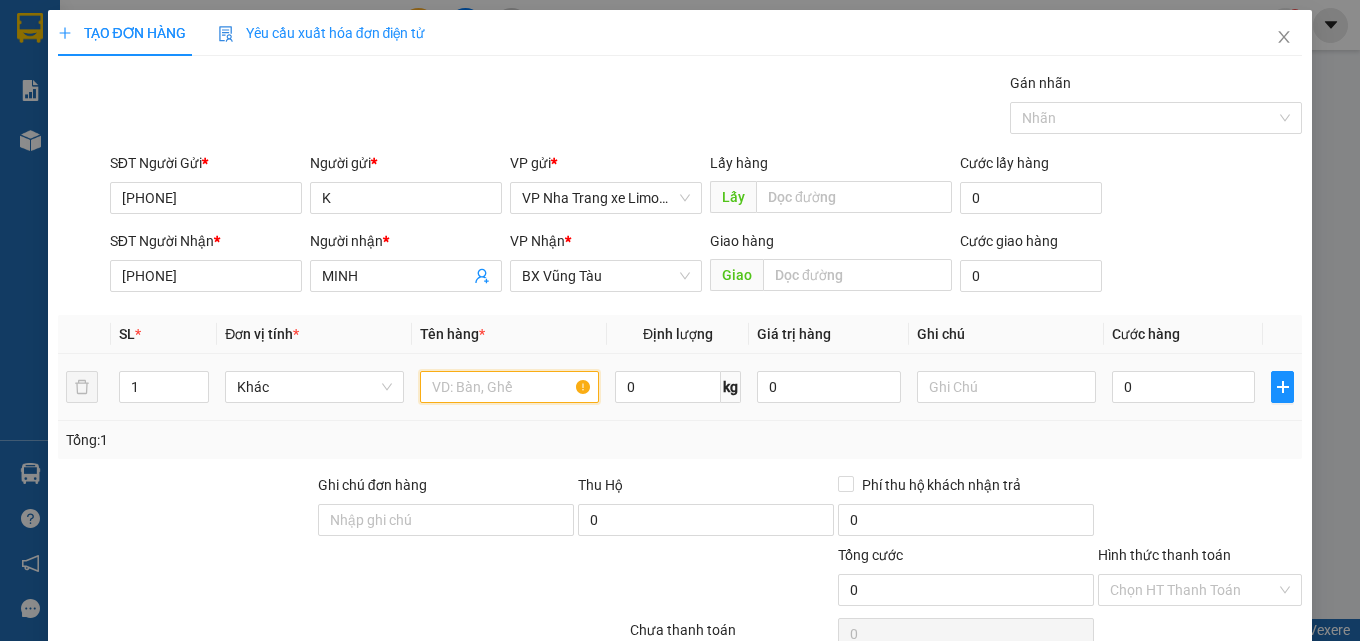 click at bounding box center (509, 387) 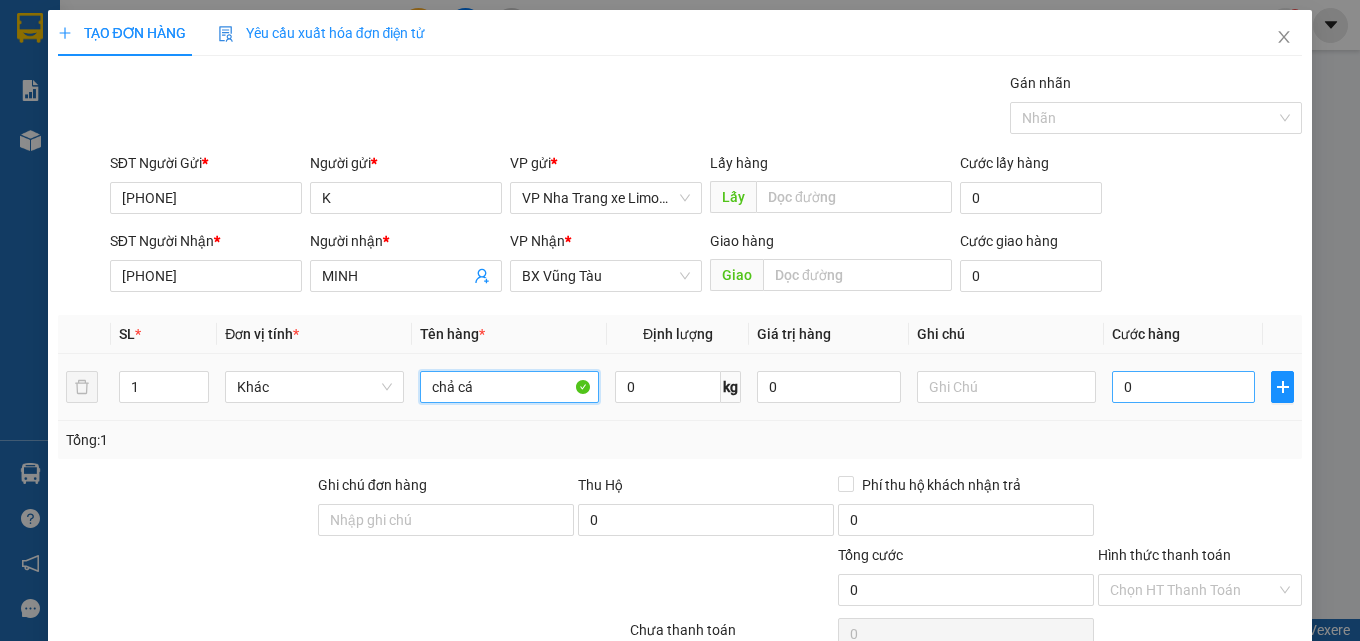 type on "chả cá" 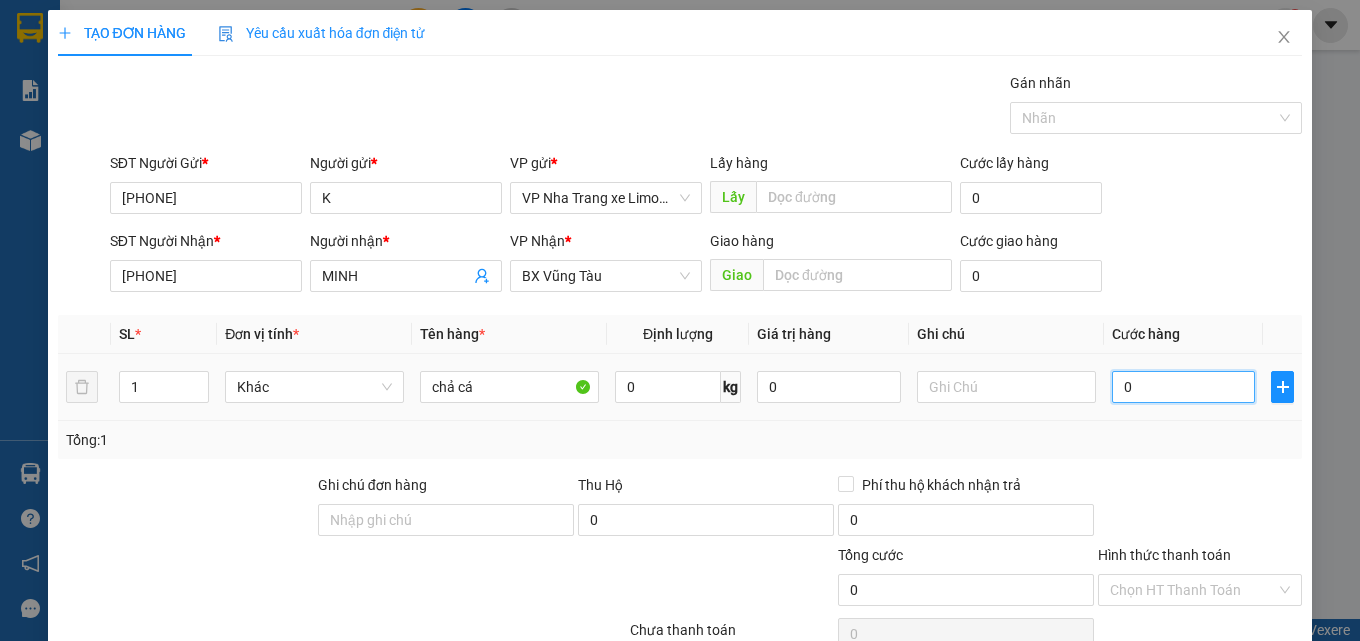 click on "0" at bounding box center [1184, 387] 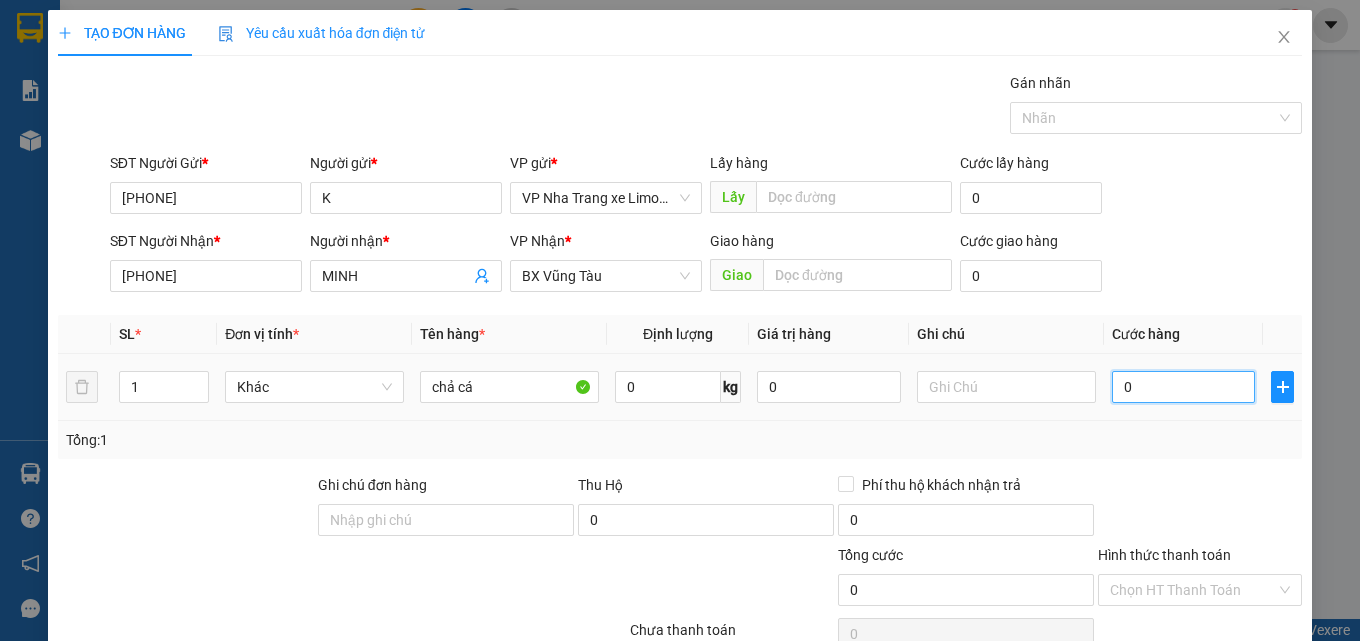 type on "5" 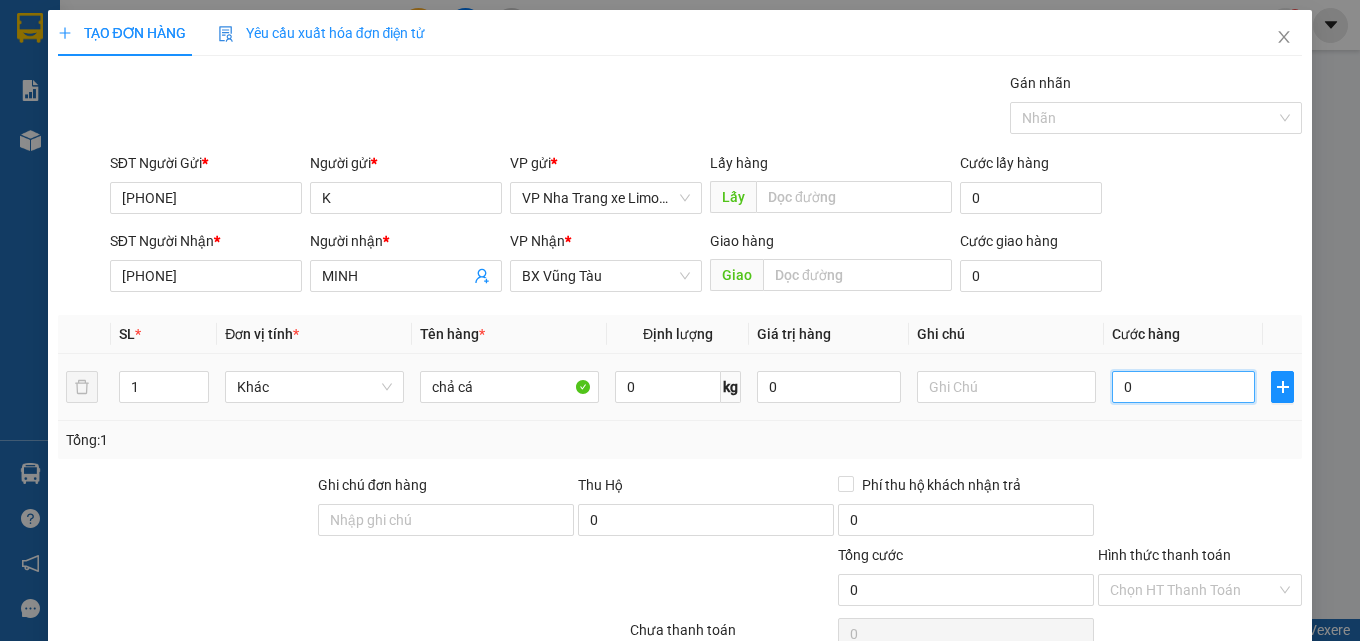 type on "5" 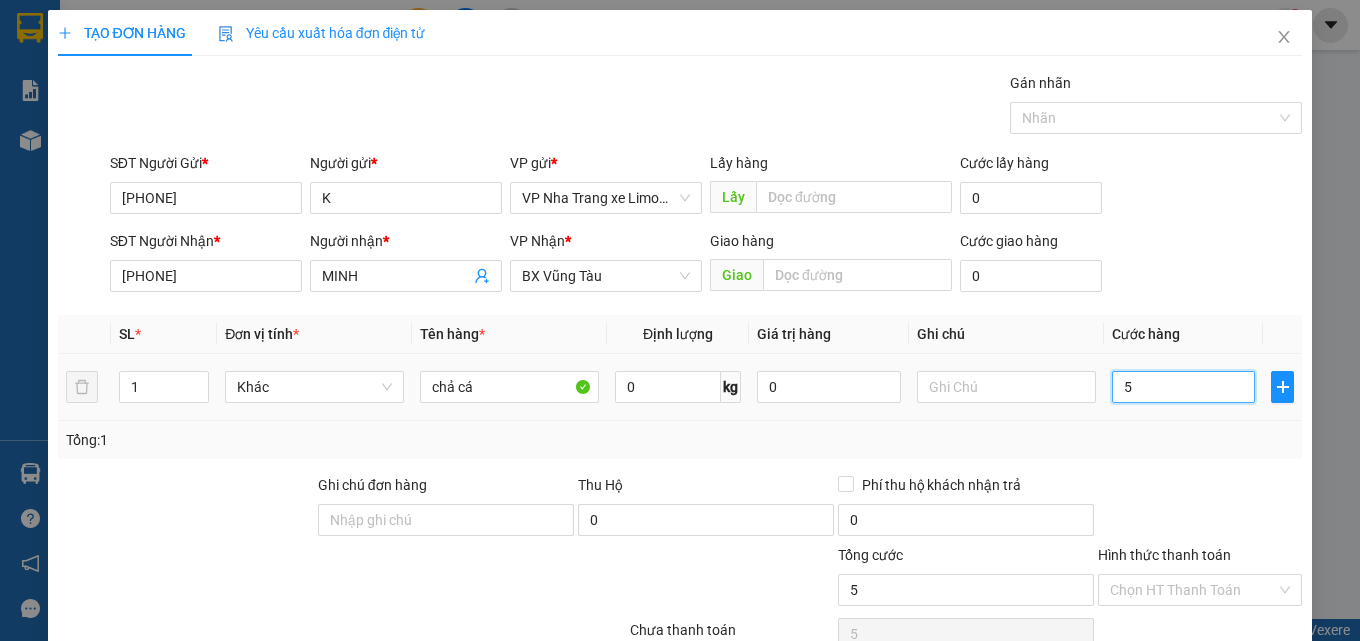 type on "50" 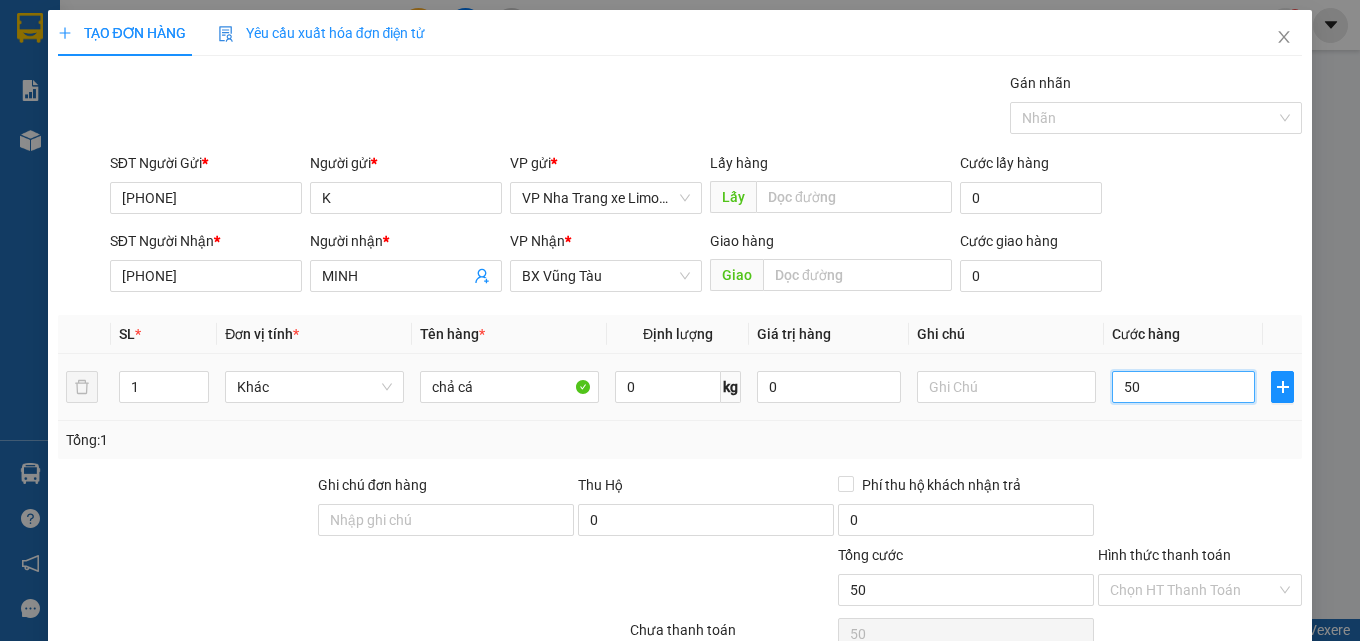 type on "500" 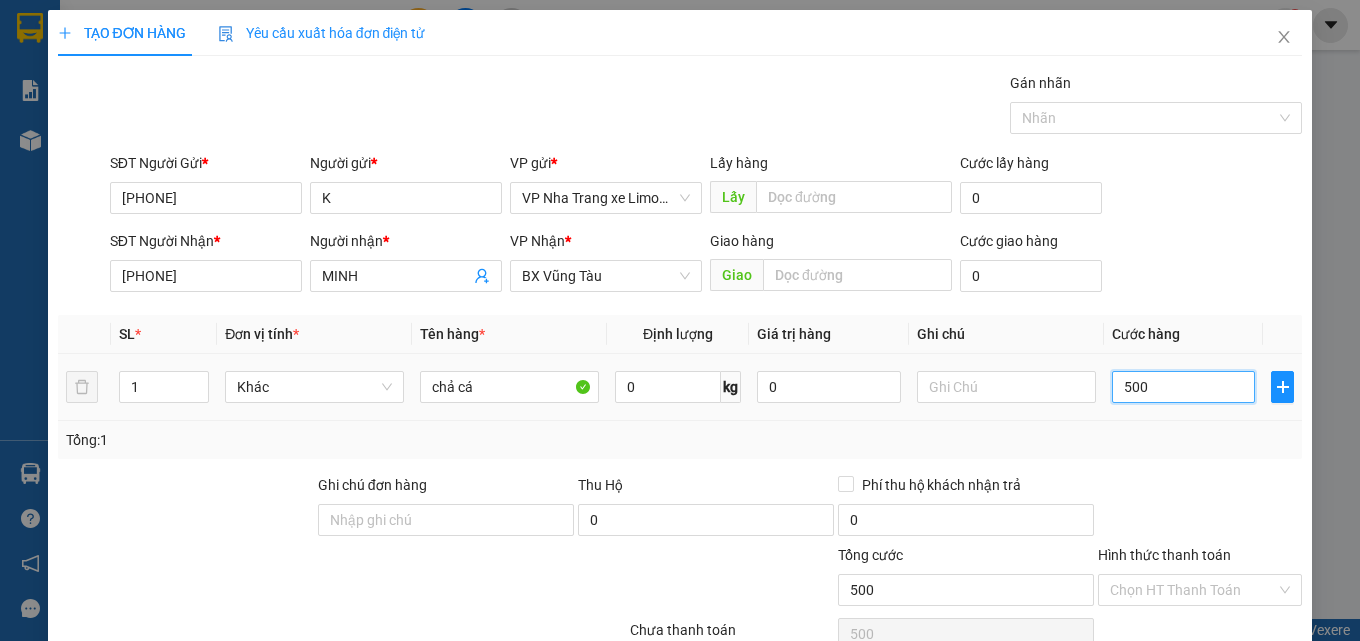 type on "5.000" 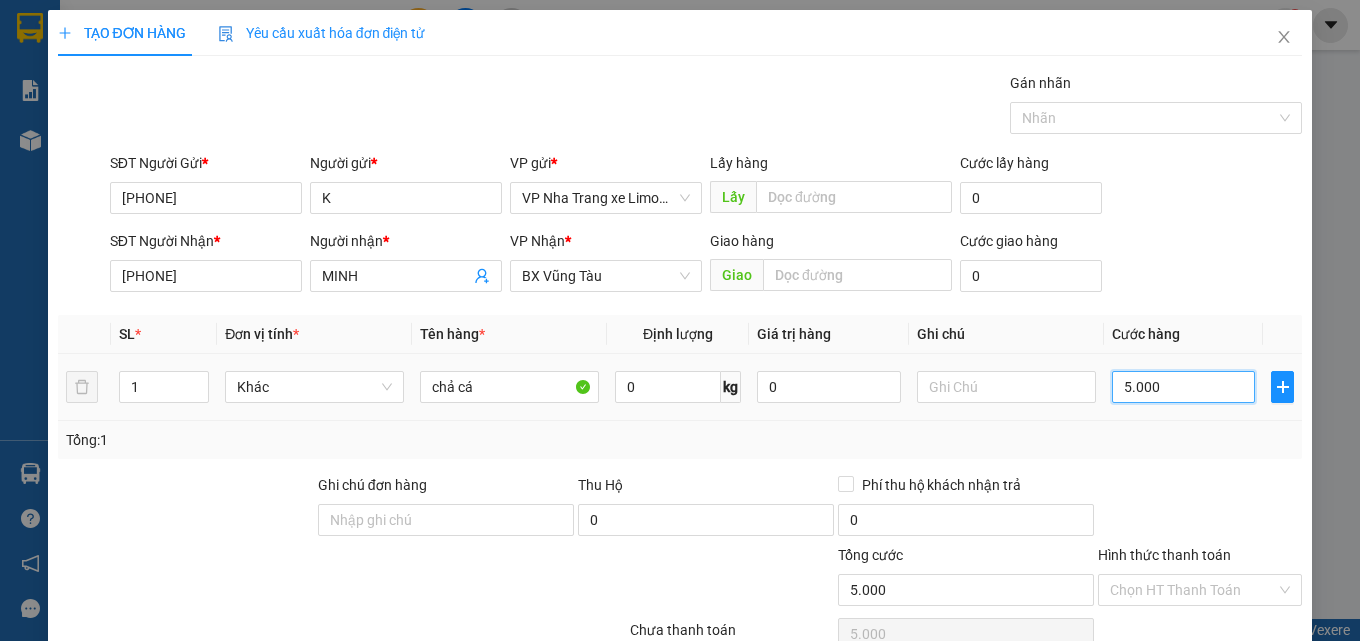type on "50.000" 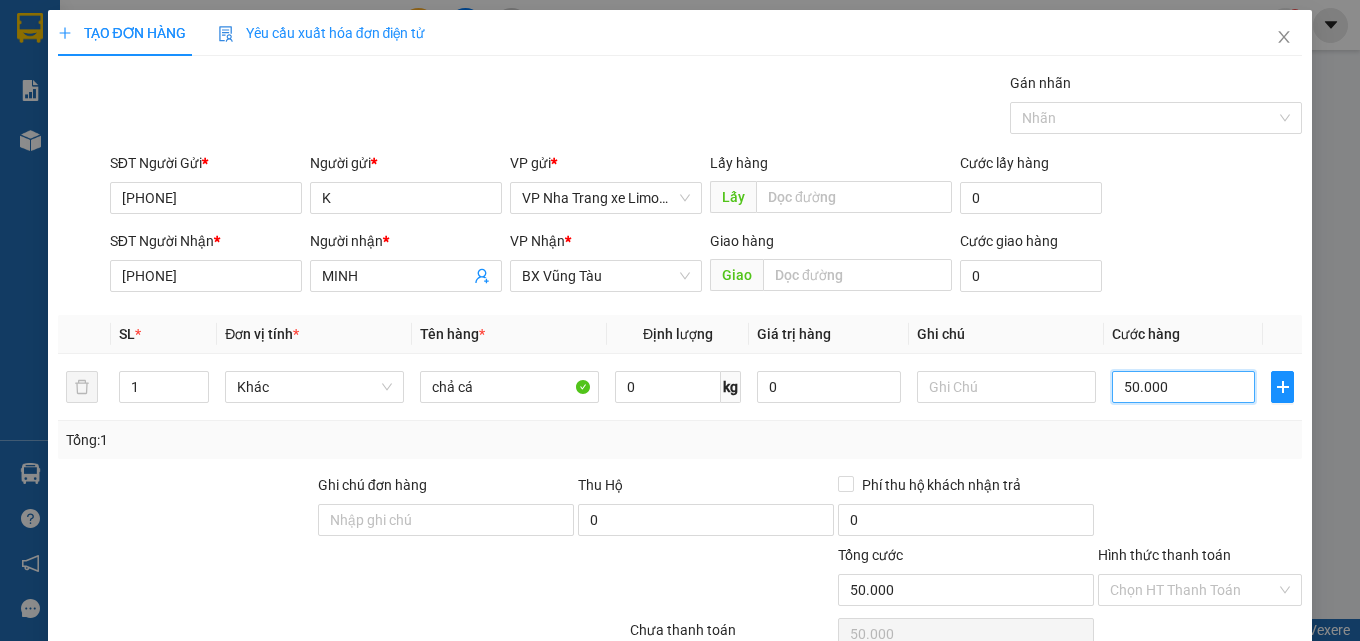 type on "0.000" 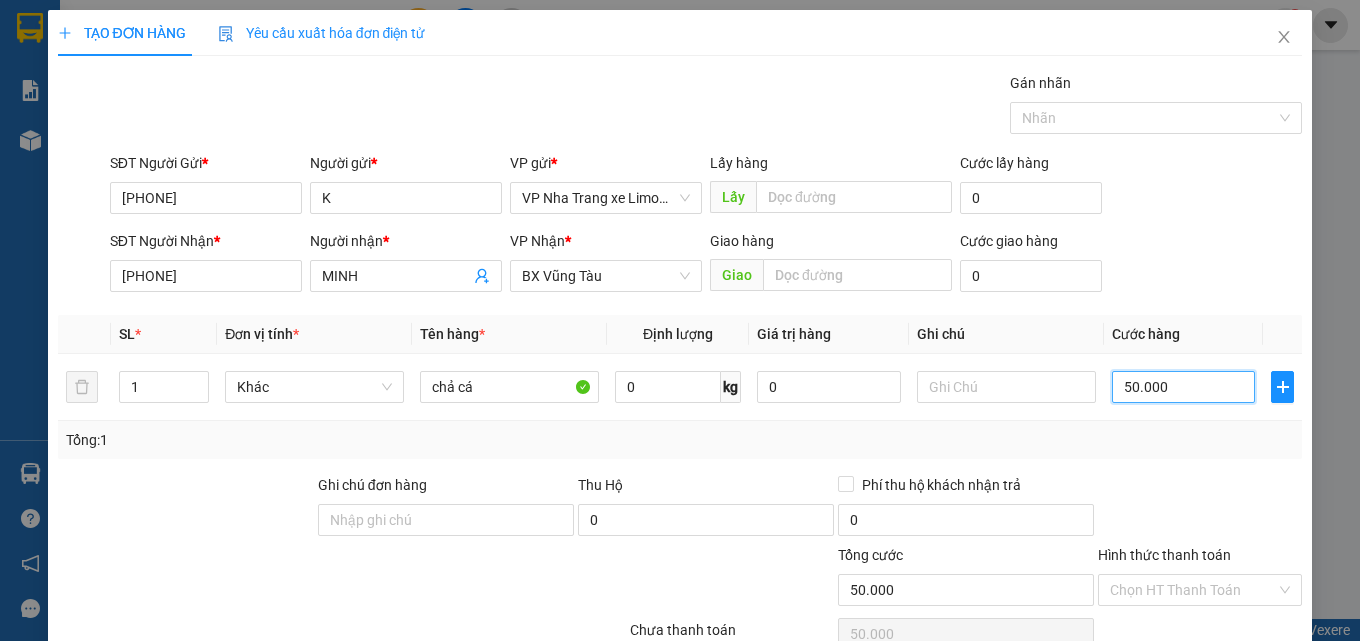 type on "0" 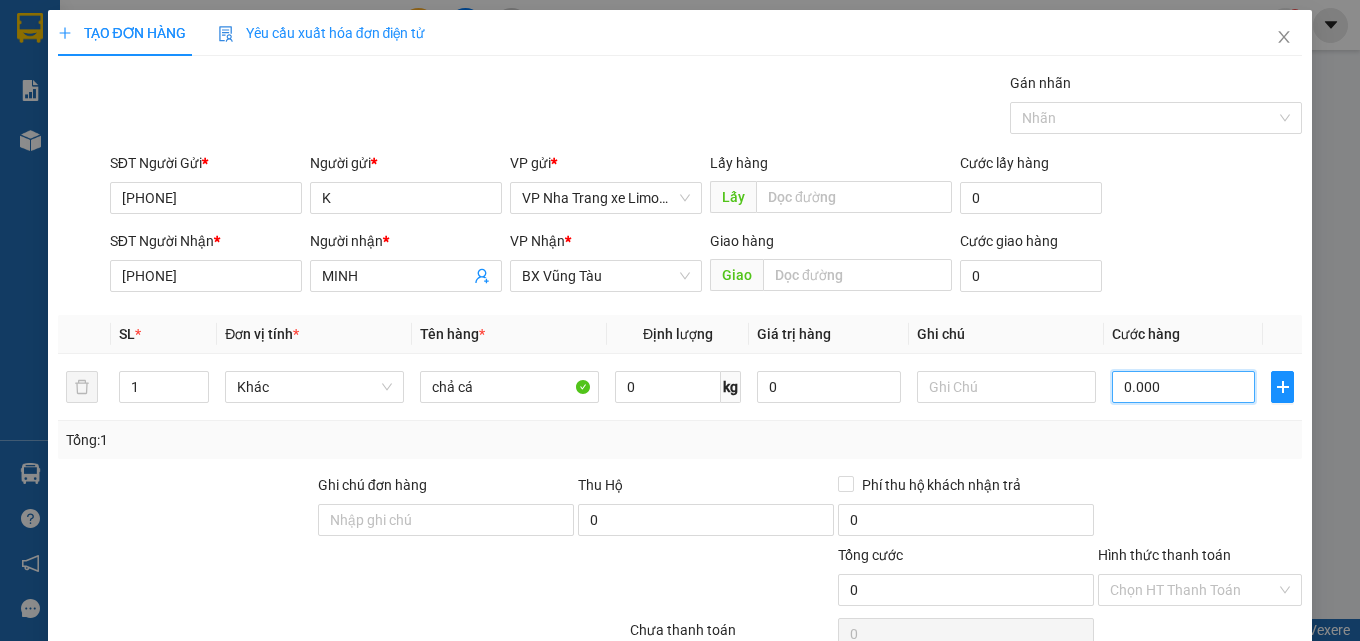 type on "60.000" 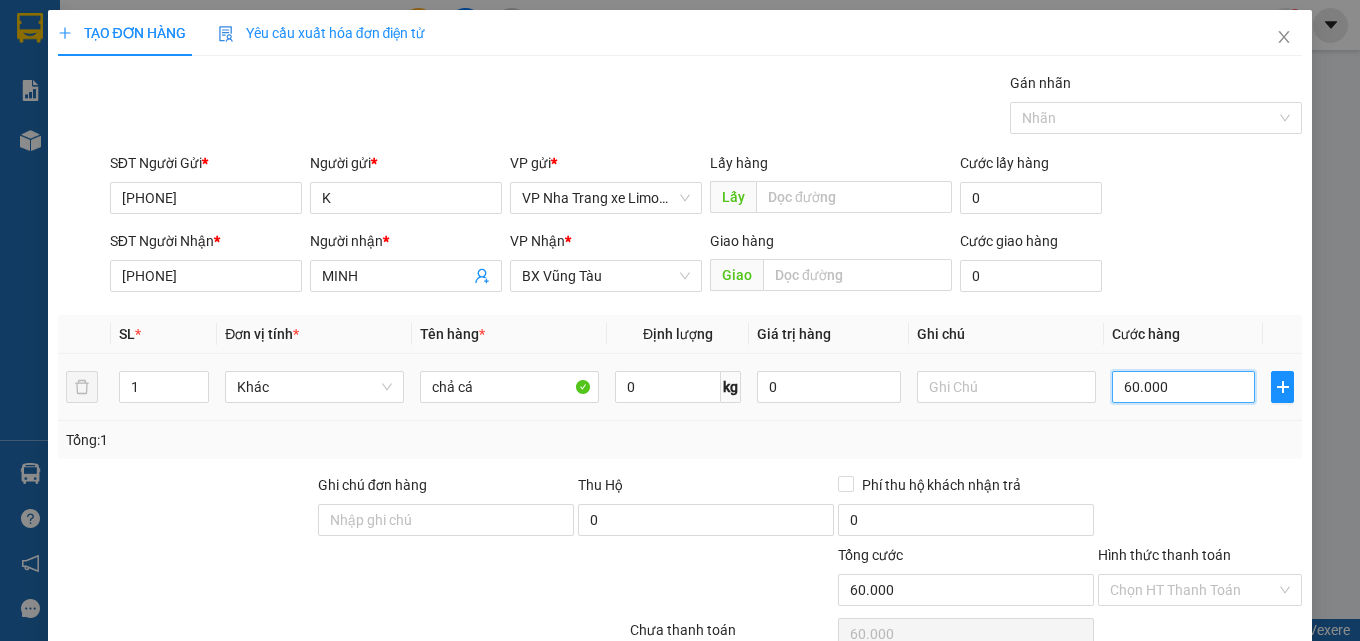 scroll, scrollTop: 161, scrollLeft: 0, axis: vertical 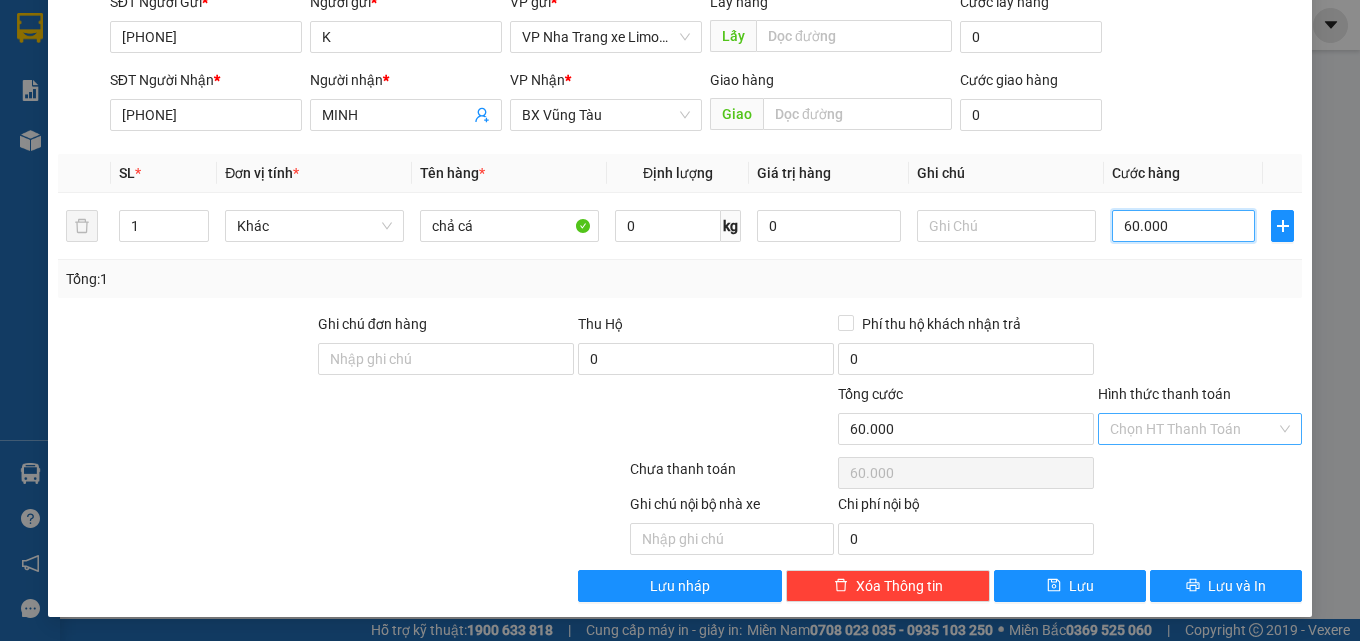 type on "60.000" 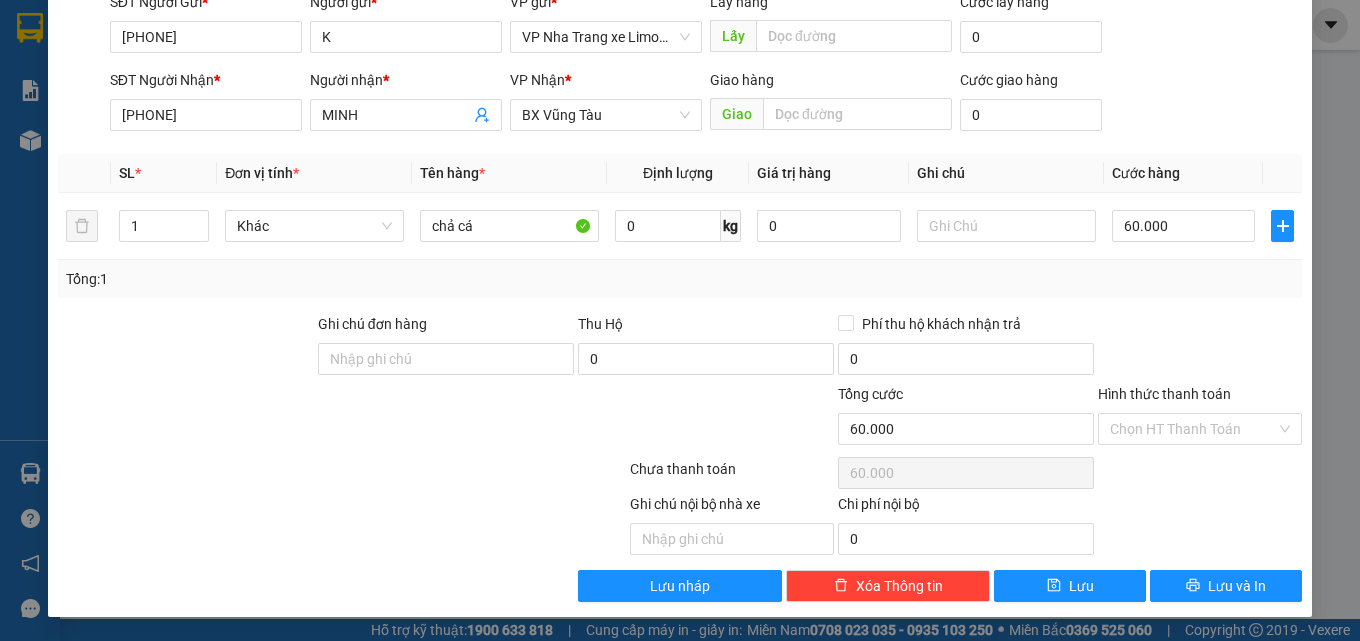 click on "Hình thức thanh toán" at bounding box center (1193, 429) 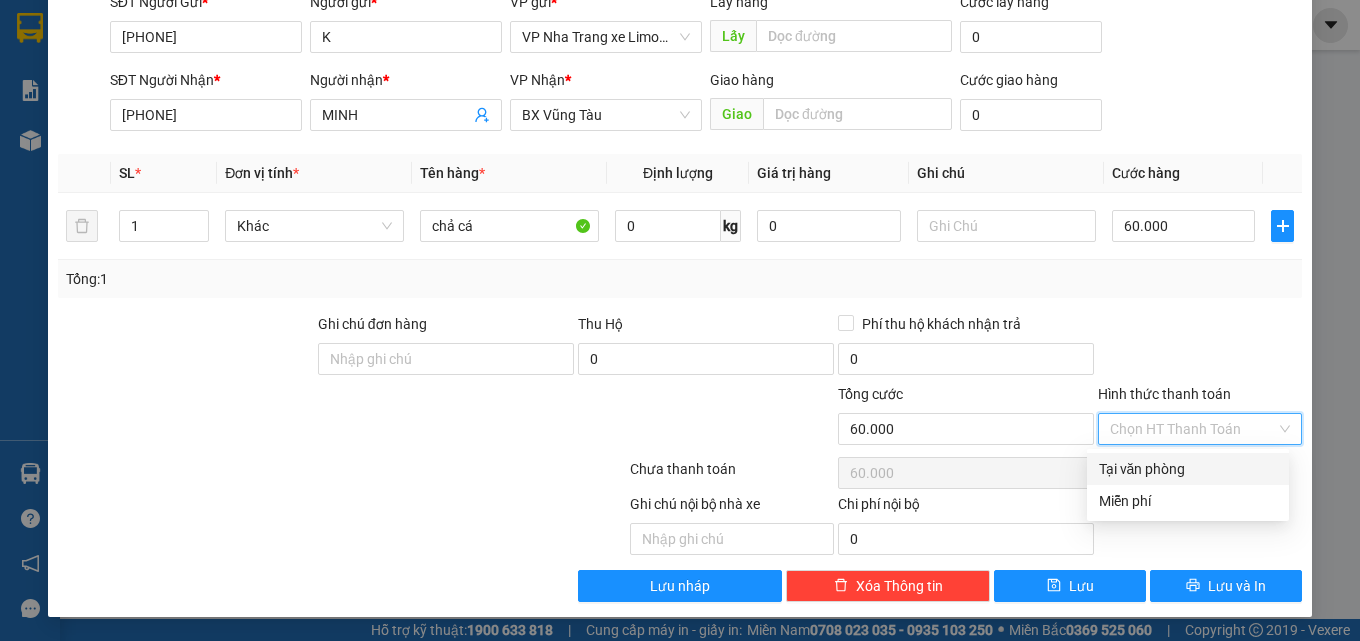 click on "Tại văn phòng" at bounding box center (1188, 469) 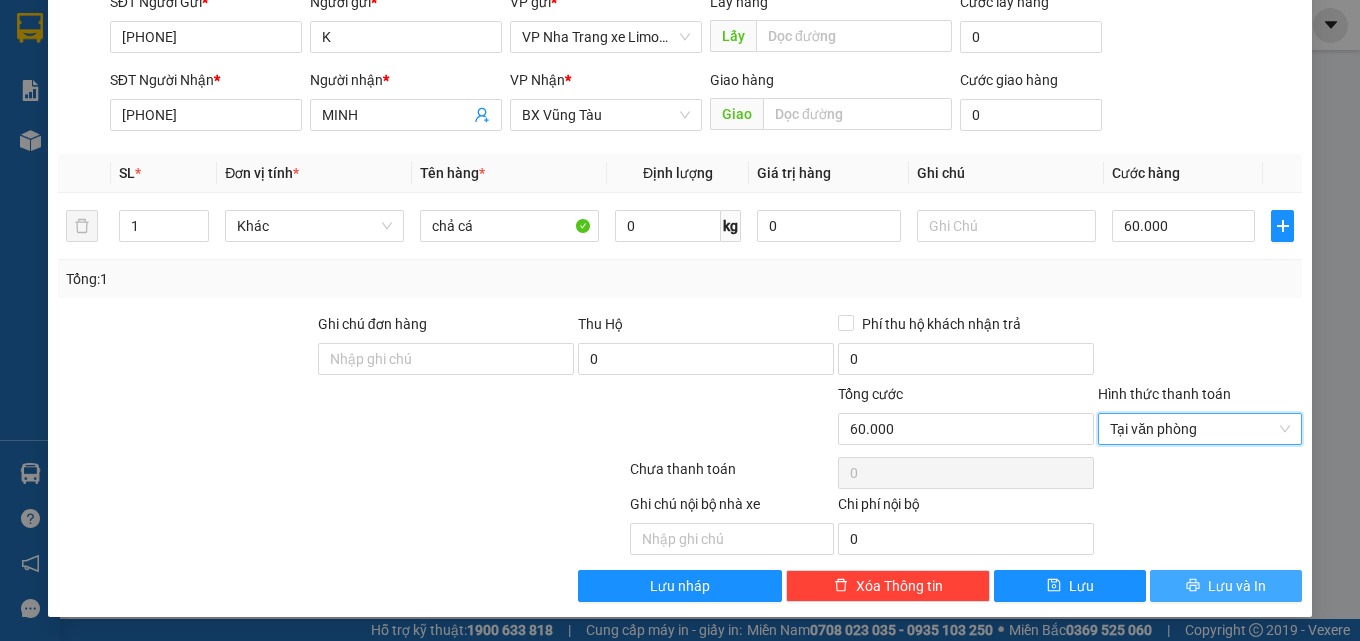 click on "Lưu và In" at bounding box center [1237, 586] 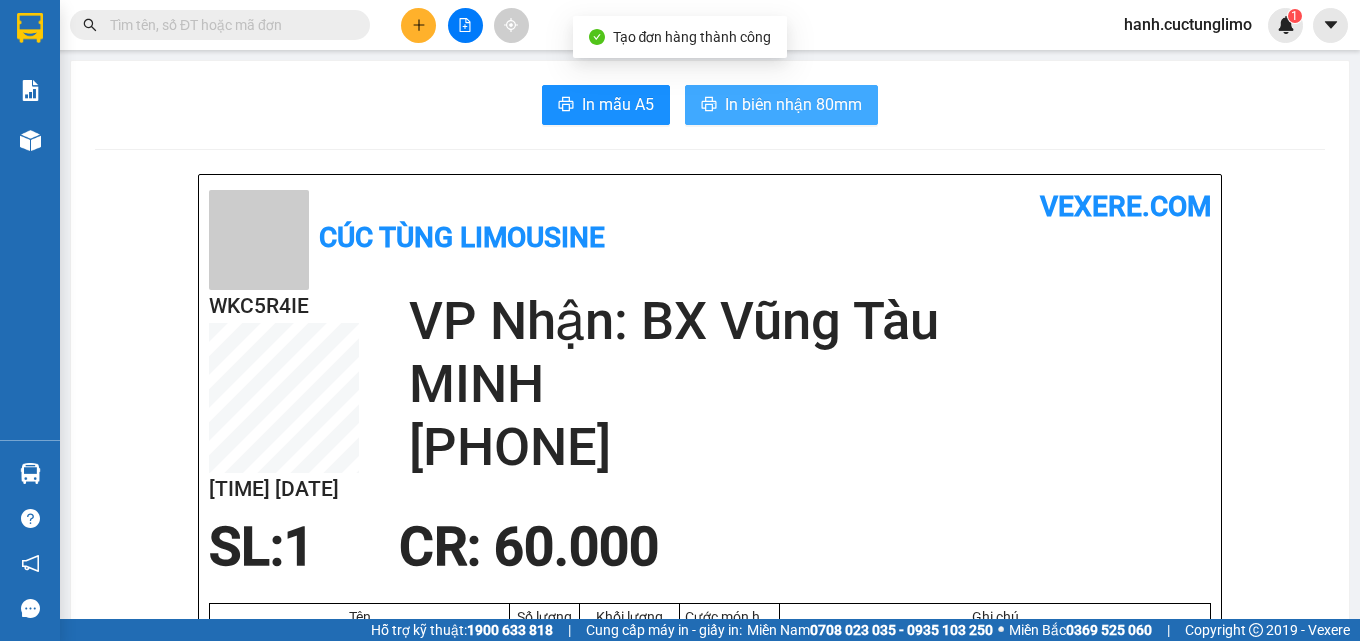 click on "In biên nhận 80mm" at bounding box center (793, 104) 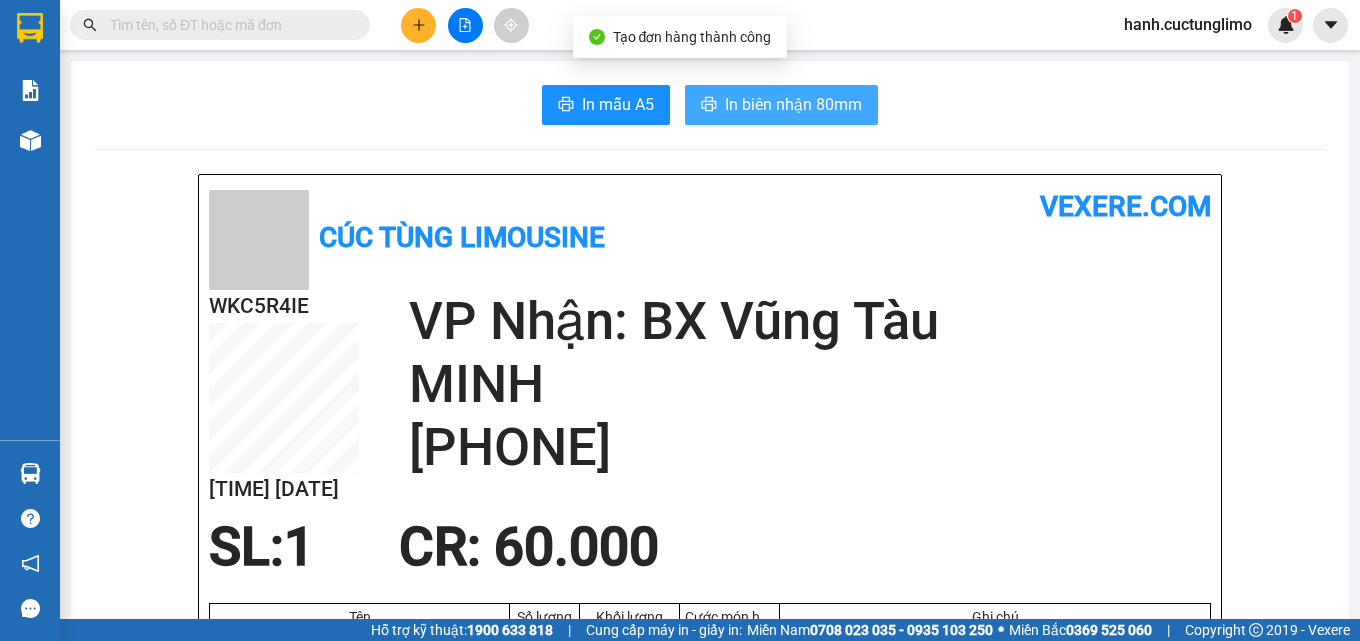 scroll, scrollTop: 0, scrollLeft: 0, axis: both 